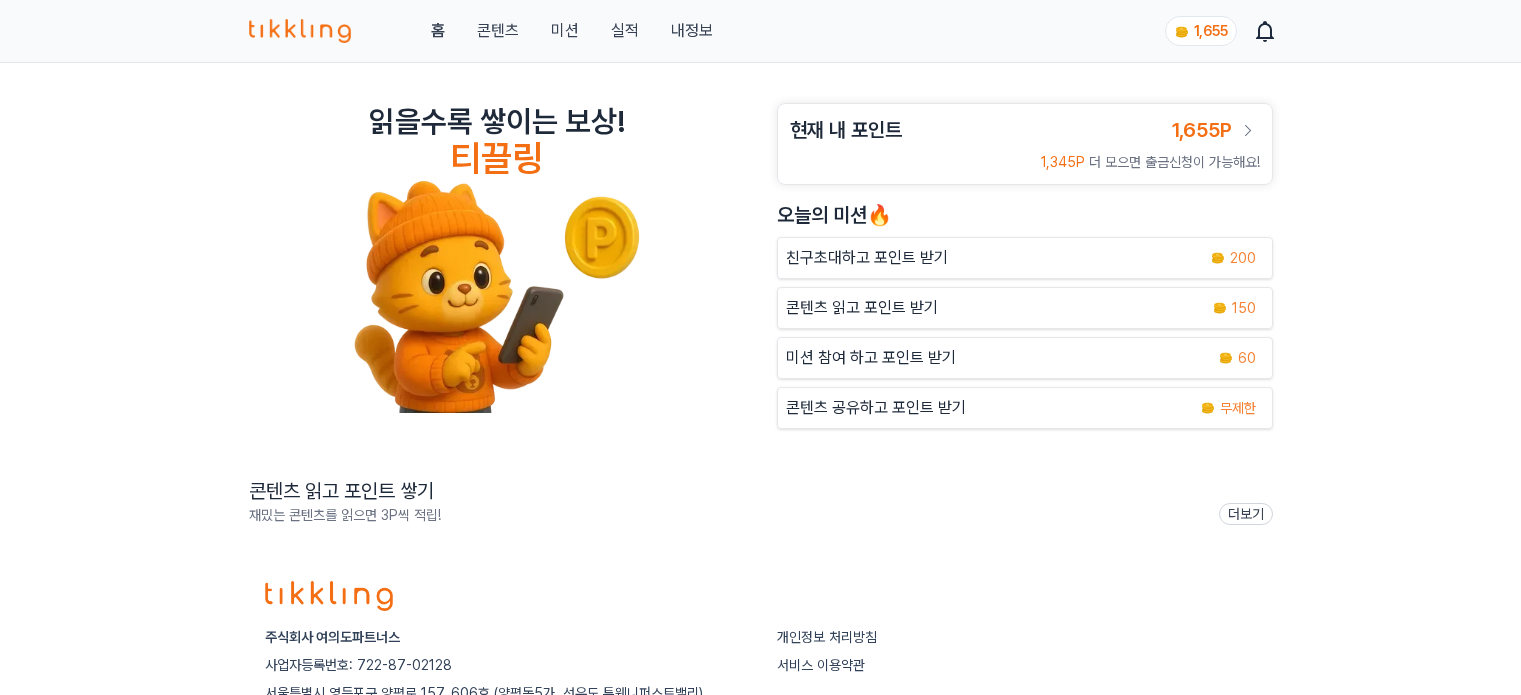 scroll, scrollTop: 0, scrollLeft: 0, axis: both 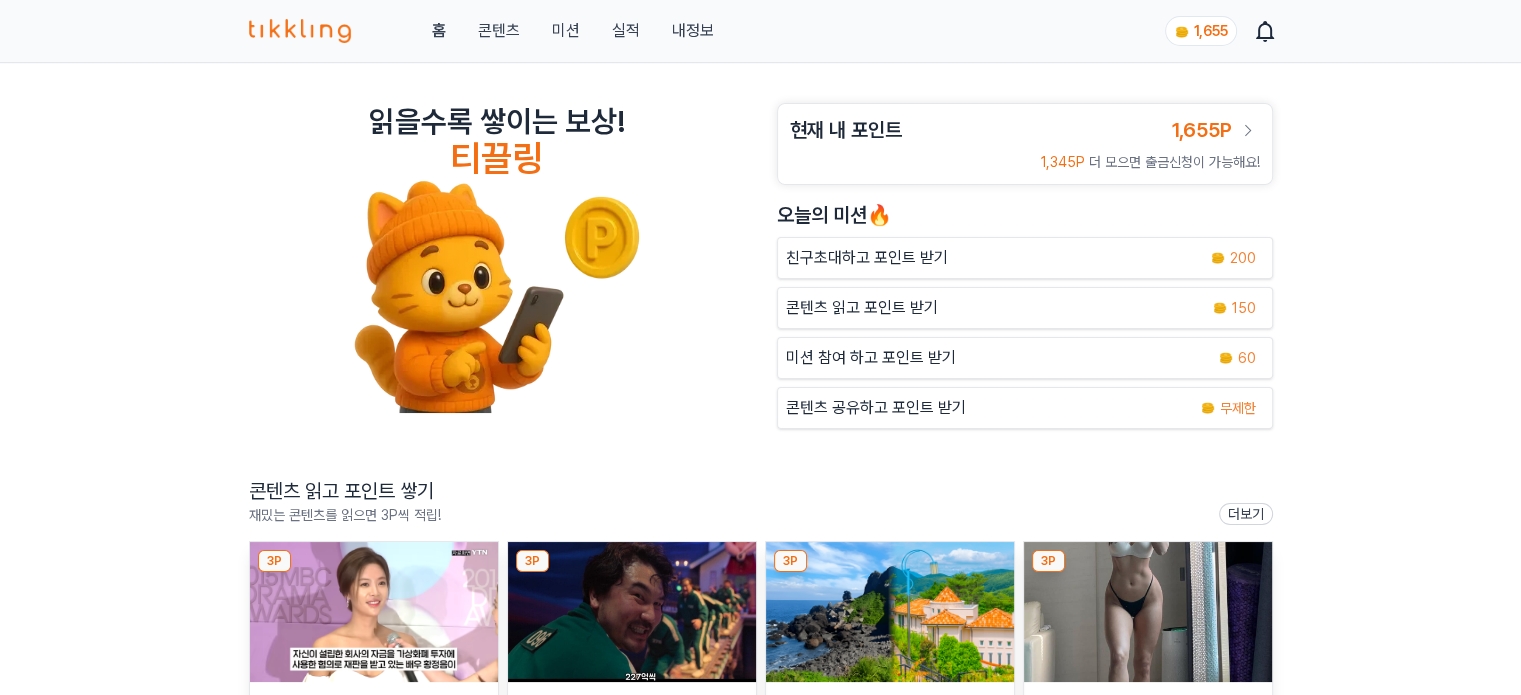 click at bounding box center [632, 612] 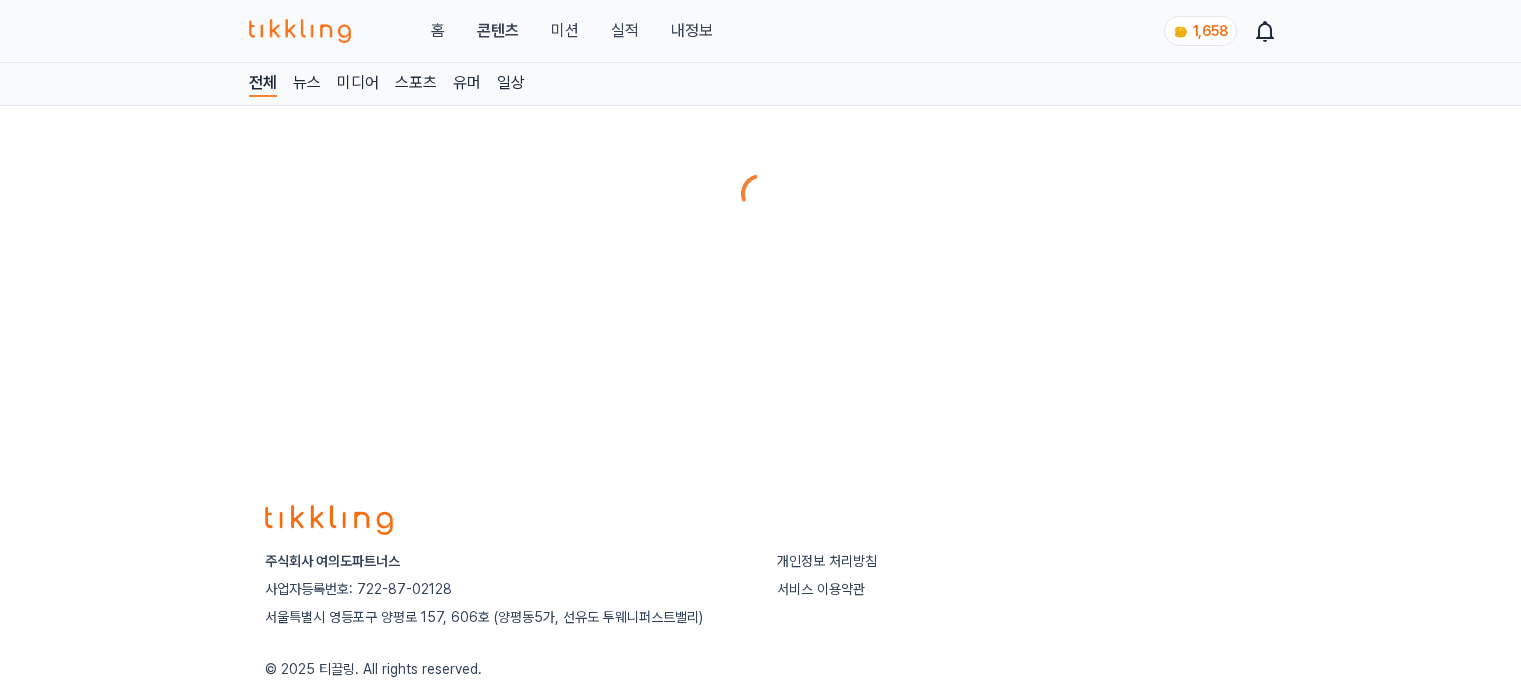 scroll, scrollTop: 0, scrollLeft: 0, axis: both 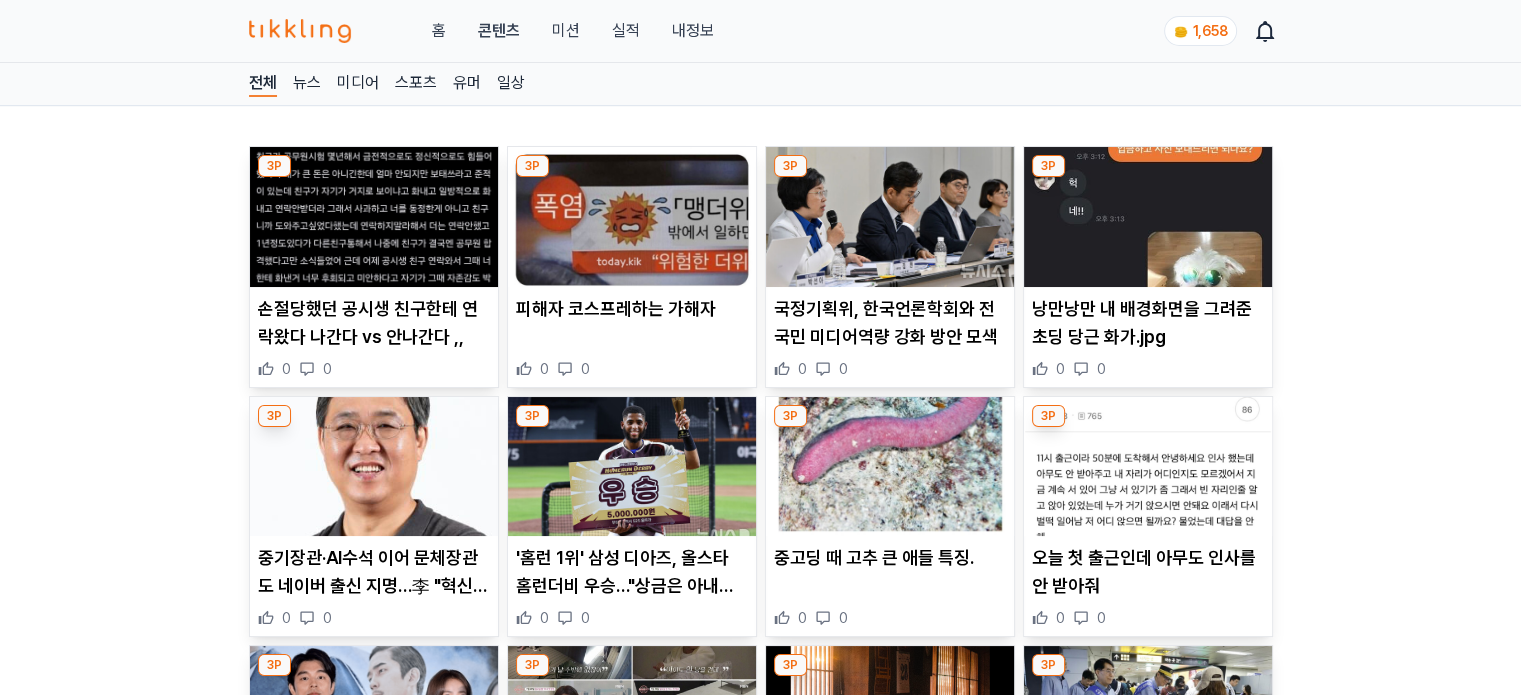 click at bounding box center [890, 217] 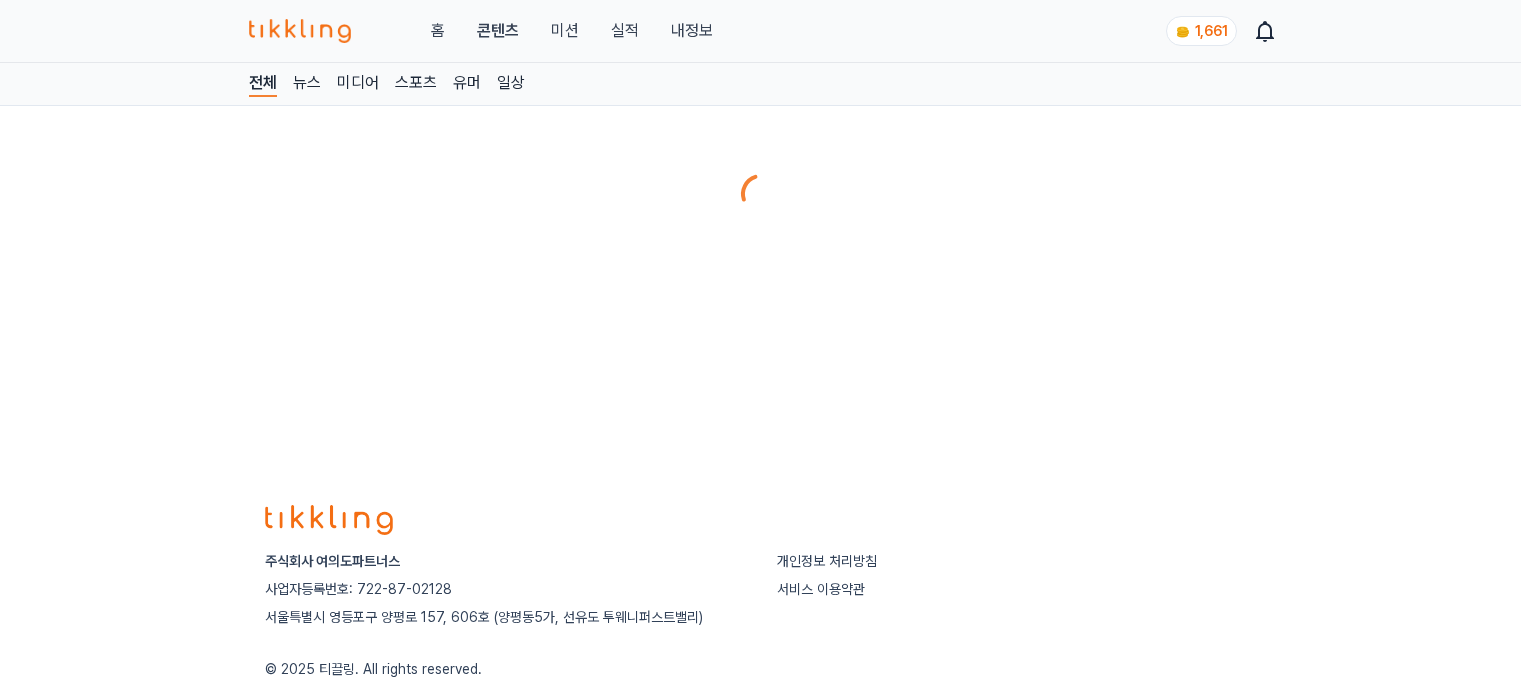 scroll, scrollTop: 0, scrollLeft: 0, axis: both 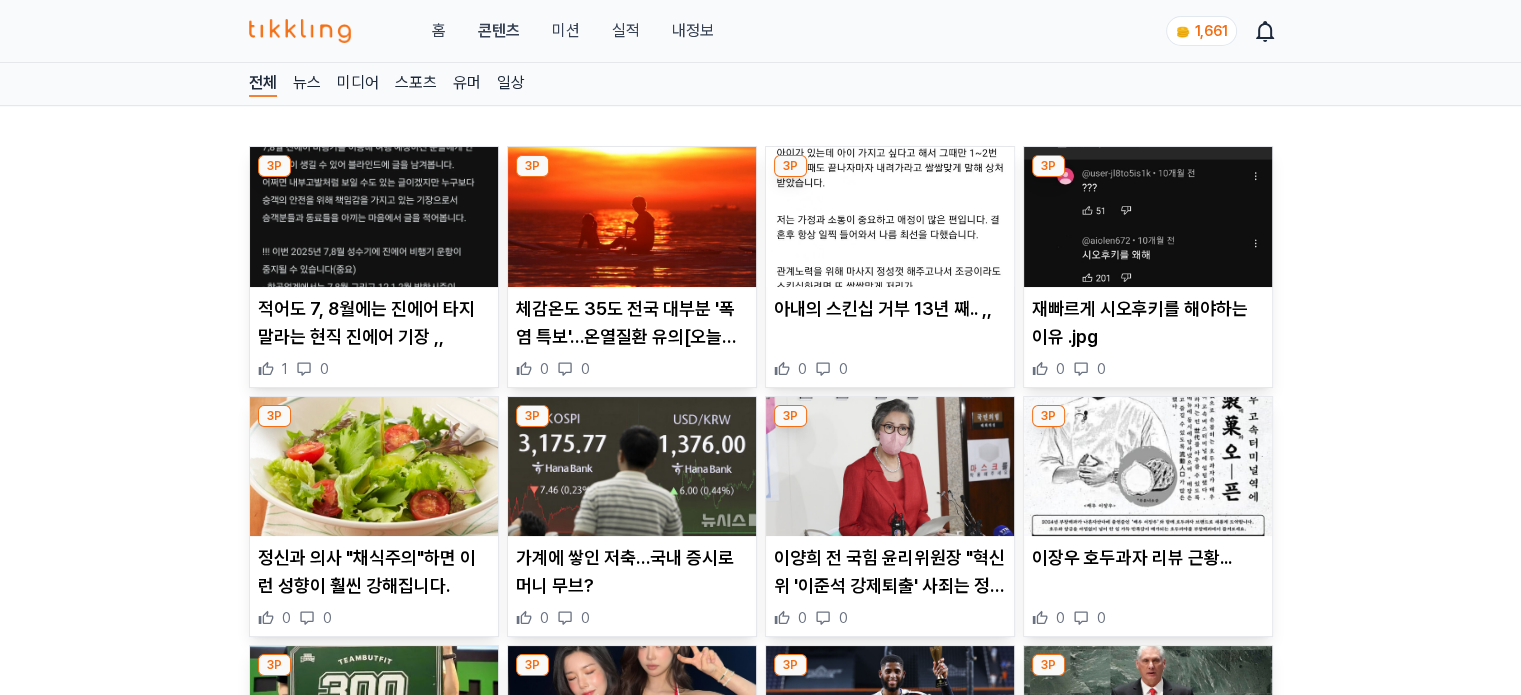 click at bounding box center [890, 467] 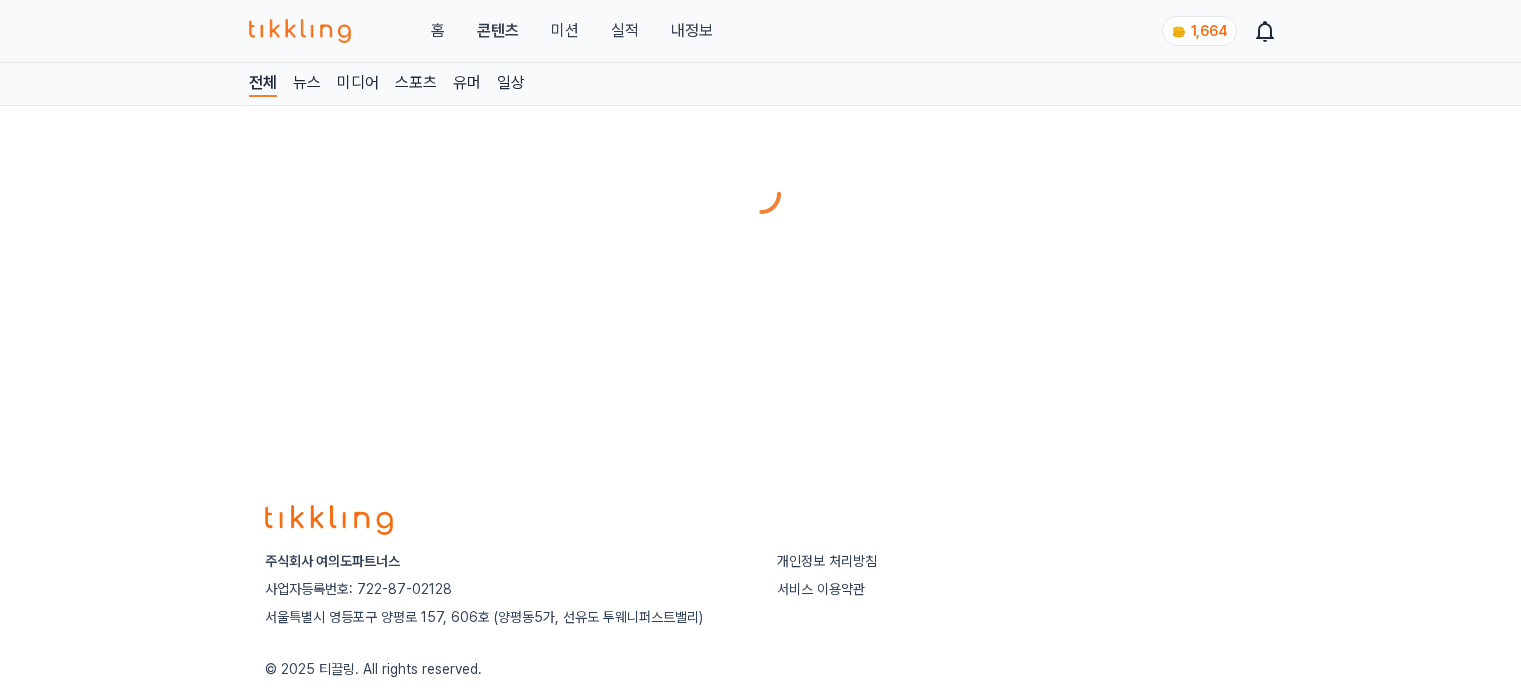 scroll, scrollTop: 0, scrollLeft: 0, axis: both 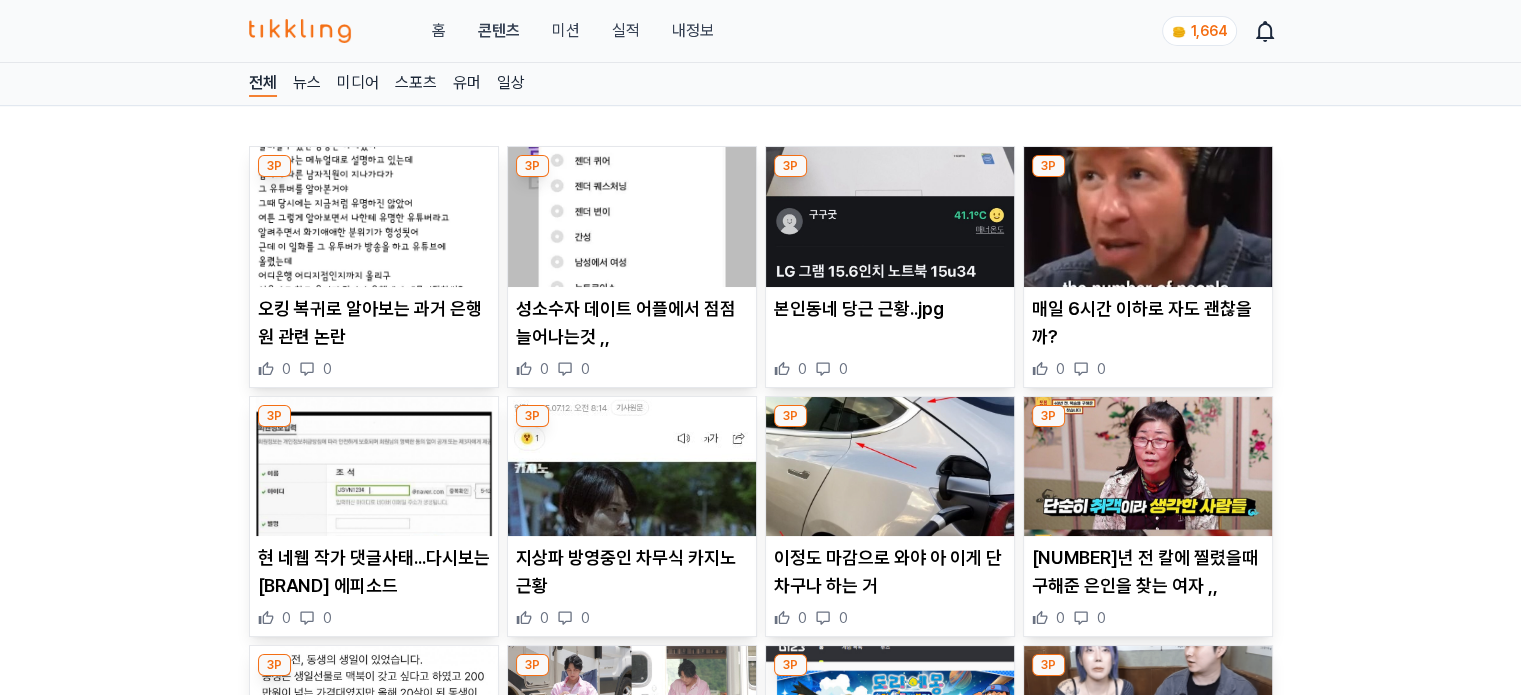 click at bounding box center (890, 467) 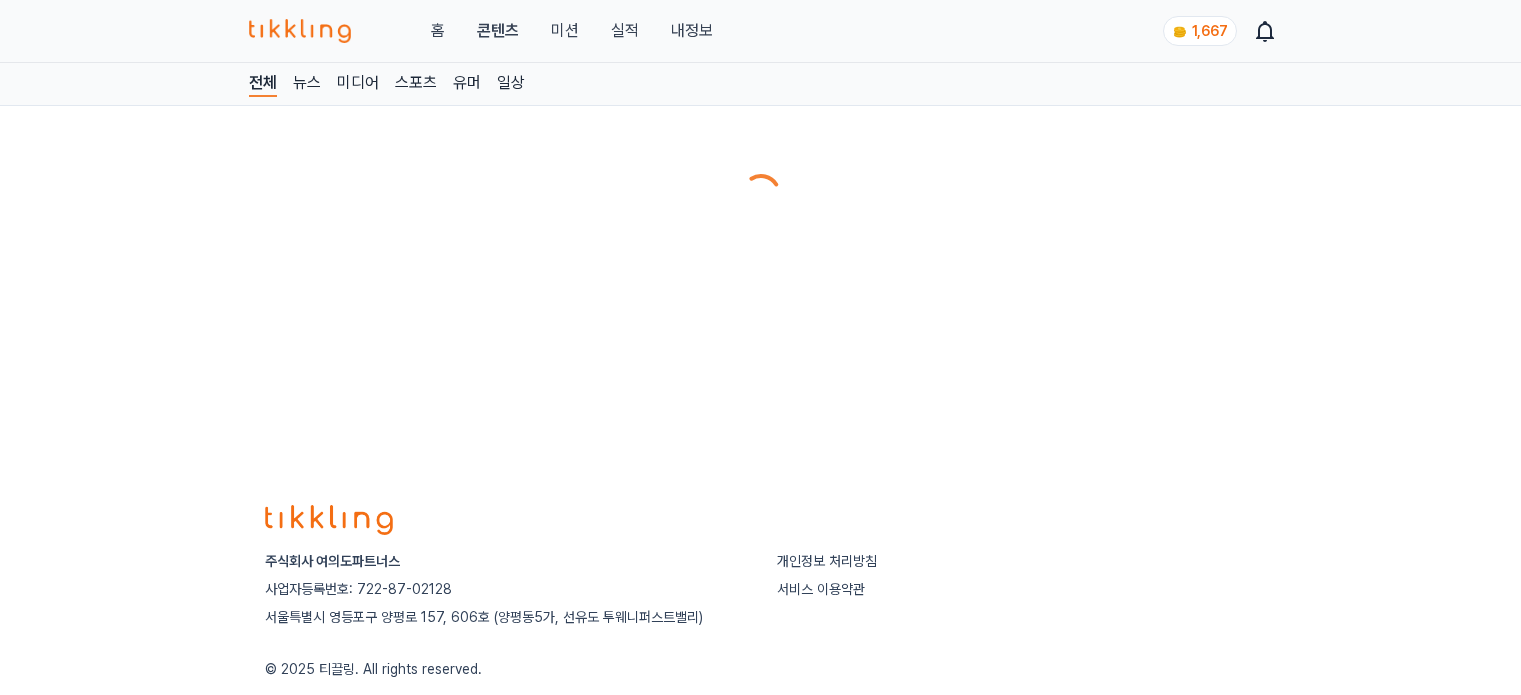 scroll, scrollTop: 0, scrollLeft: 0, axis: both 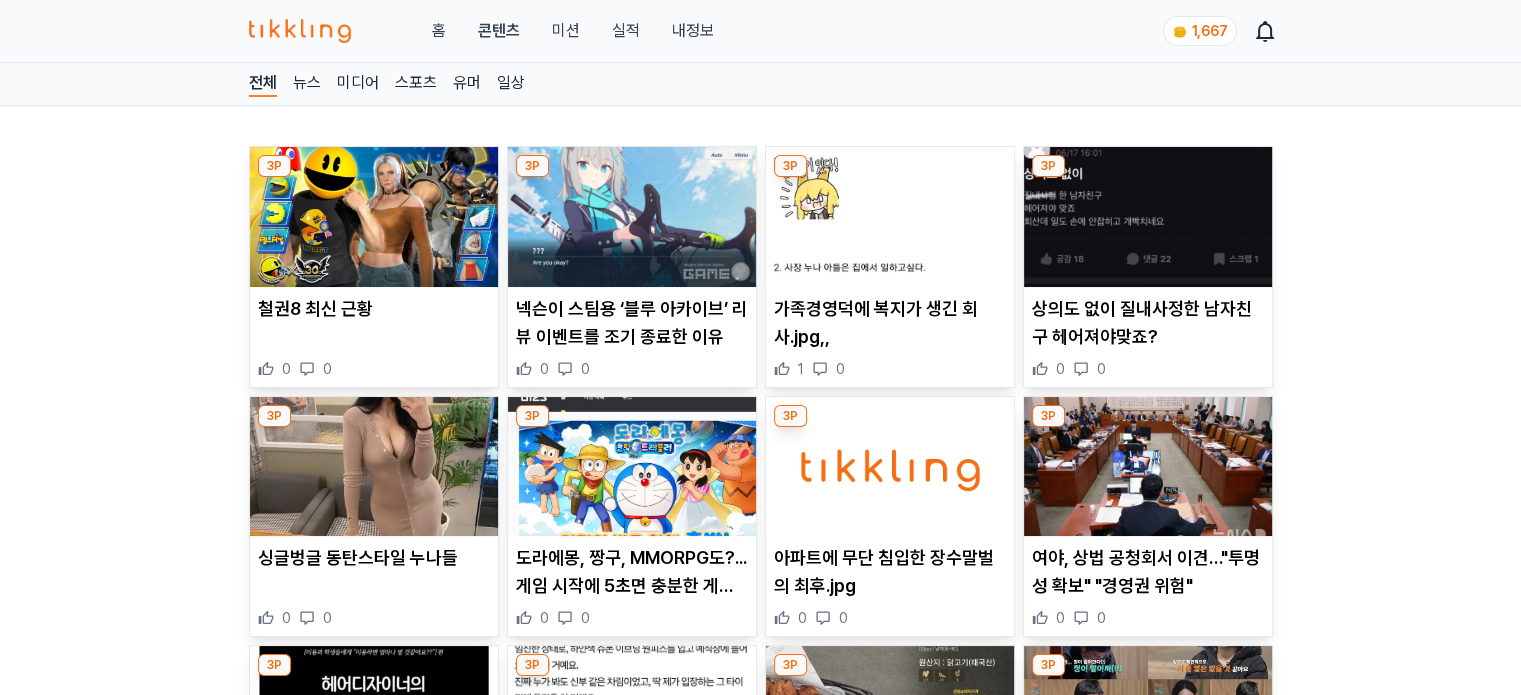 click at bounding box center [890, 467] 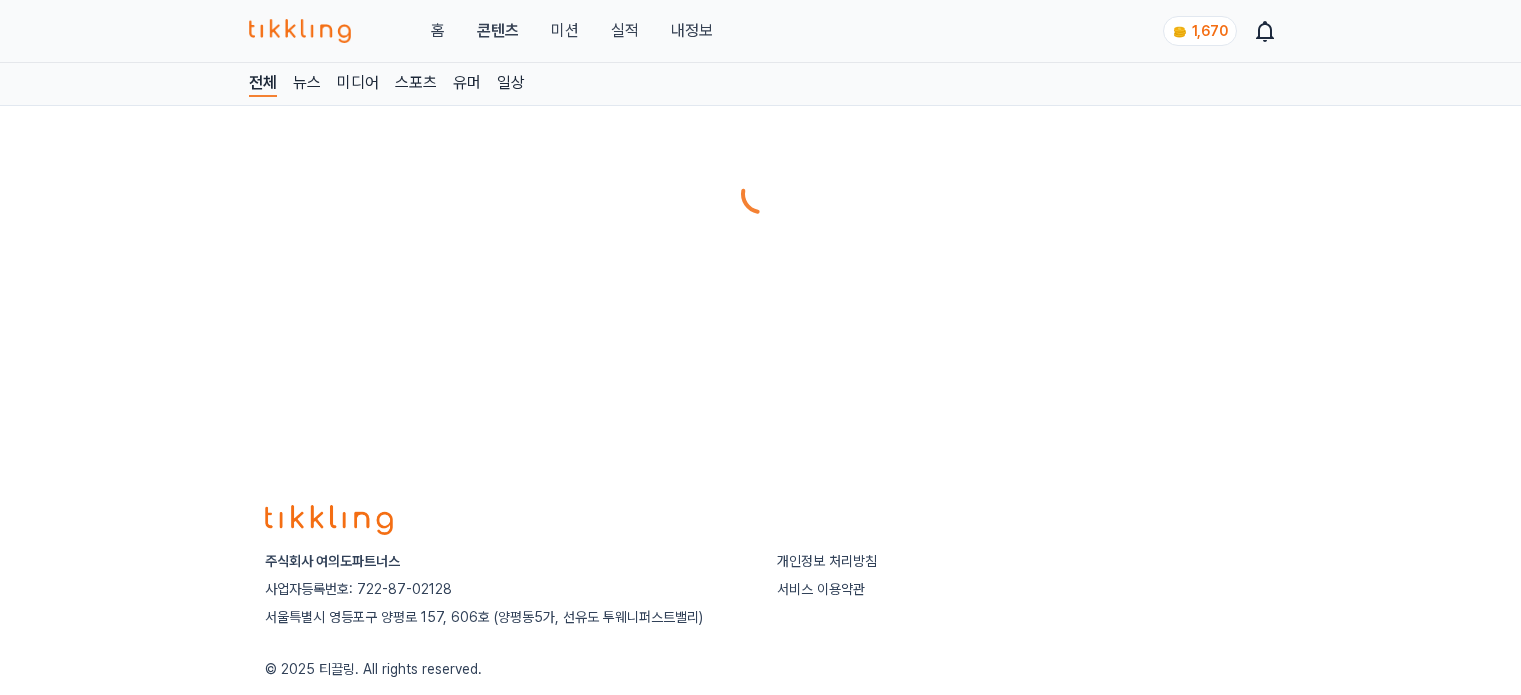scroll, scrollTop: 0, scrollLeft: 0, axis: both 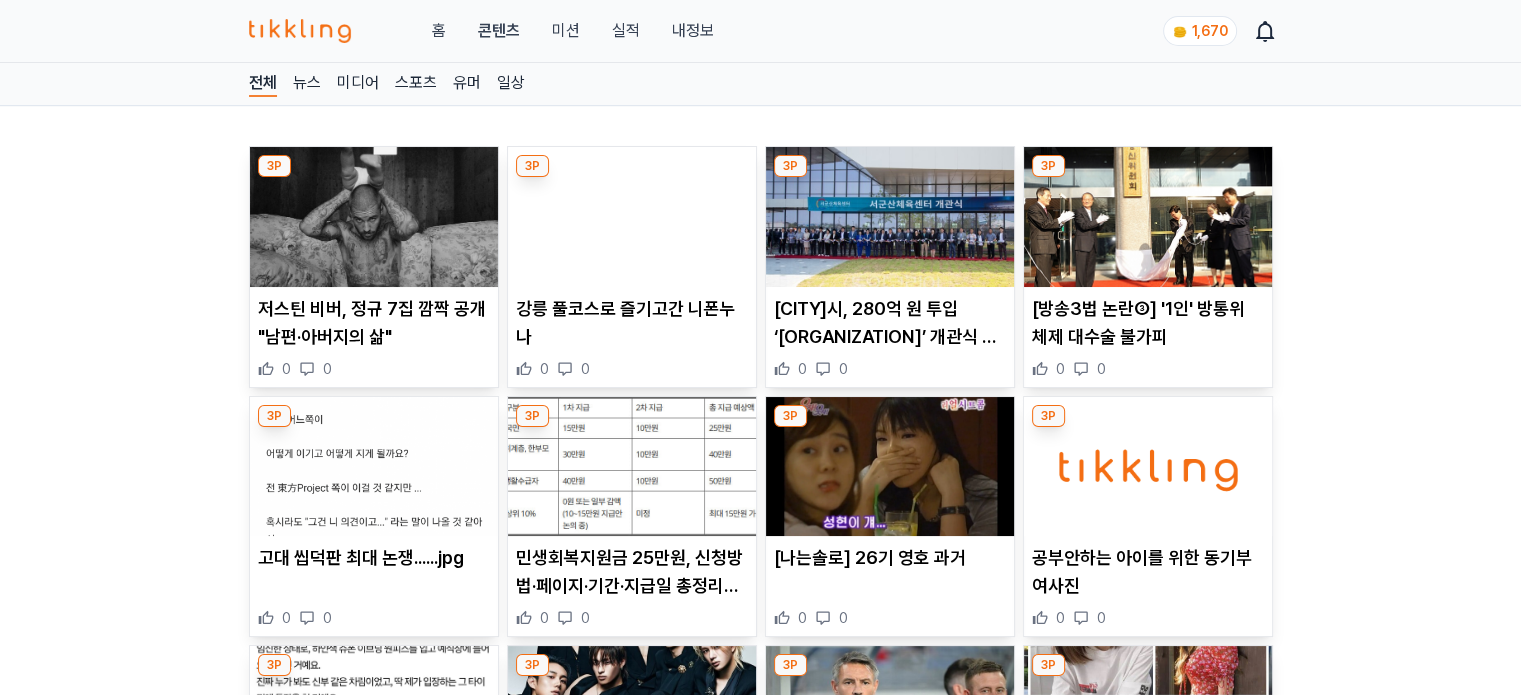 click at bounding box center [632, 467] 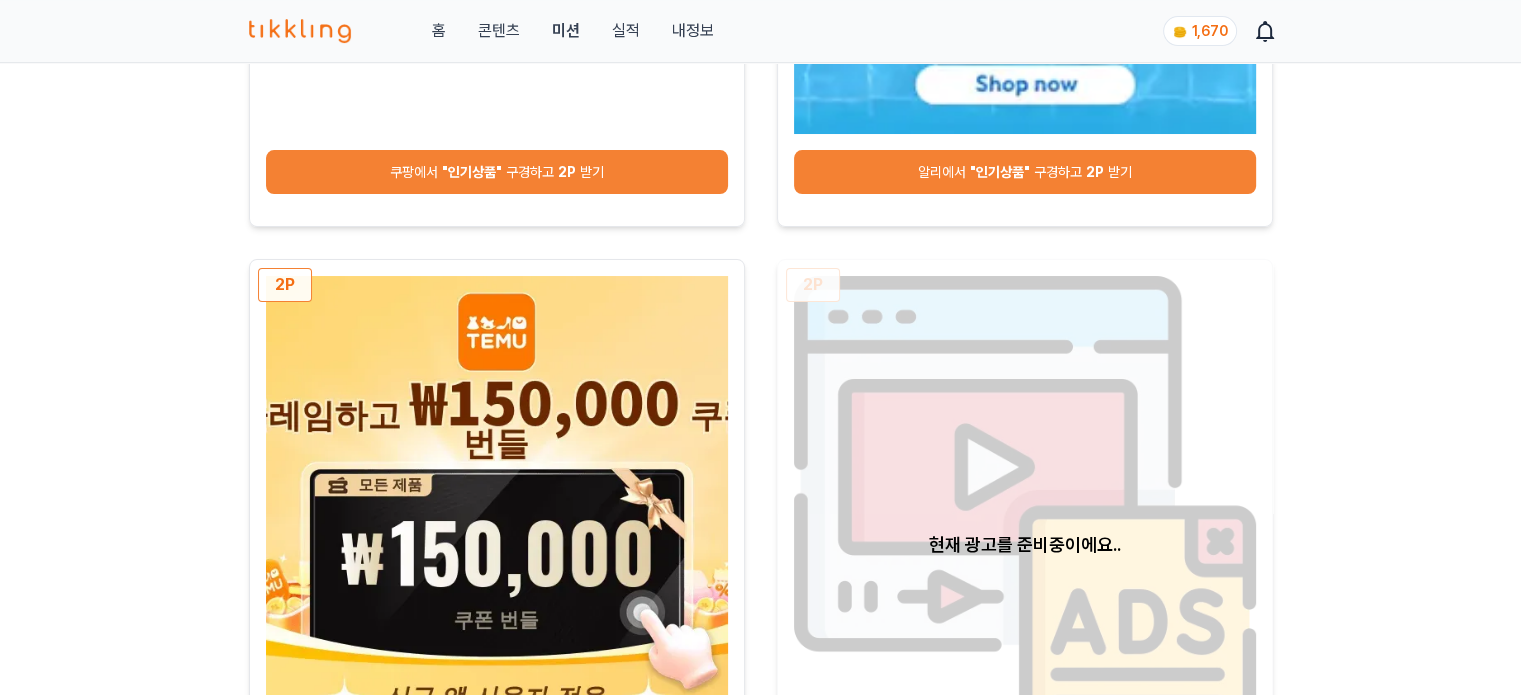 scroll, scrollTop: 600, scrollLeft: 0, axis: vertical 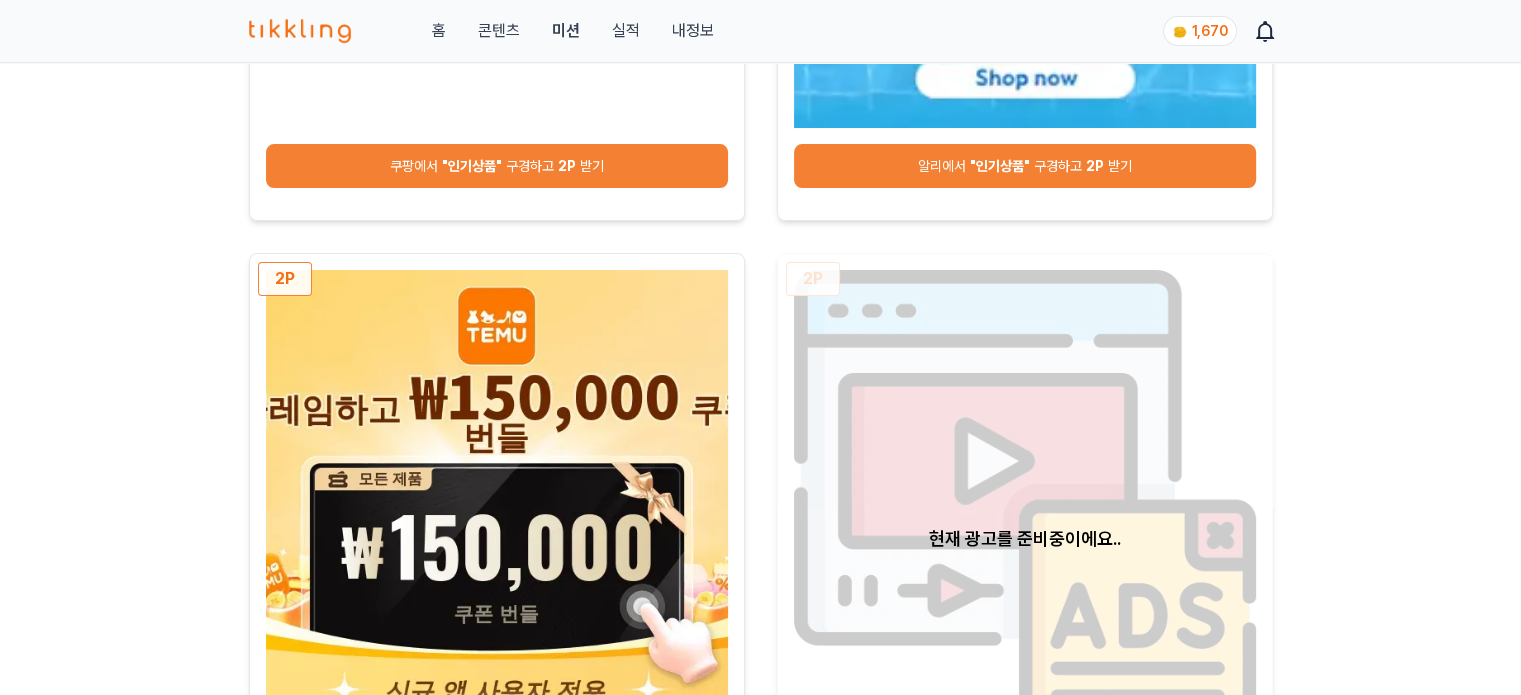 click on "쿠팡에서 "인기상품"  구경하고  2P  받기" at bounding box center [497, 166] 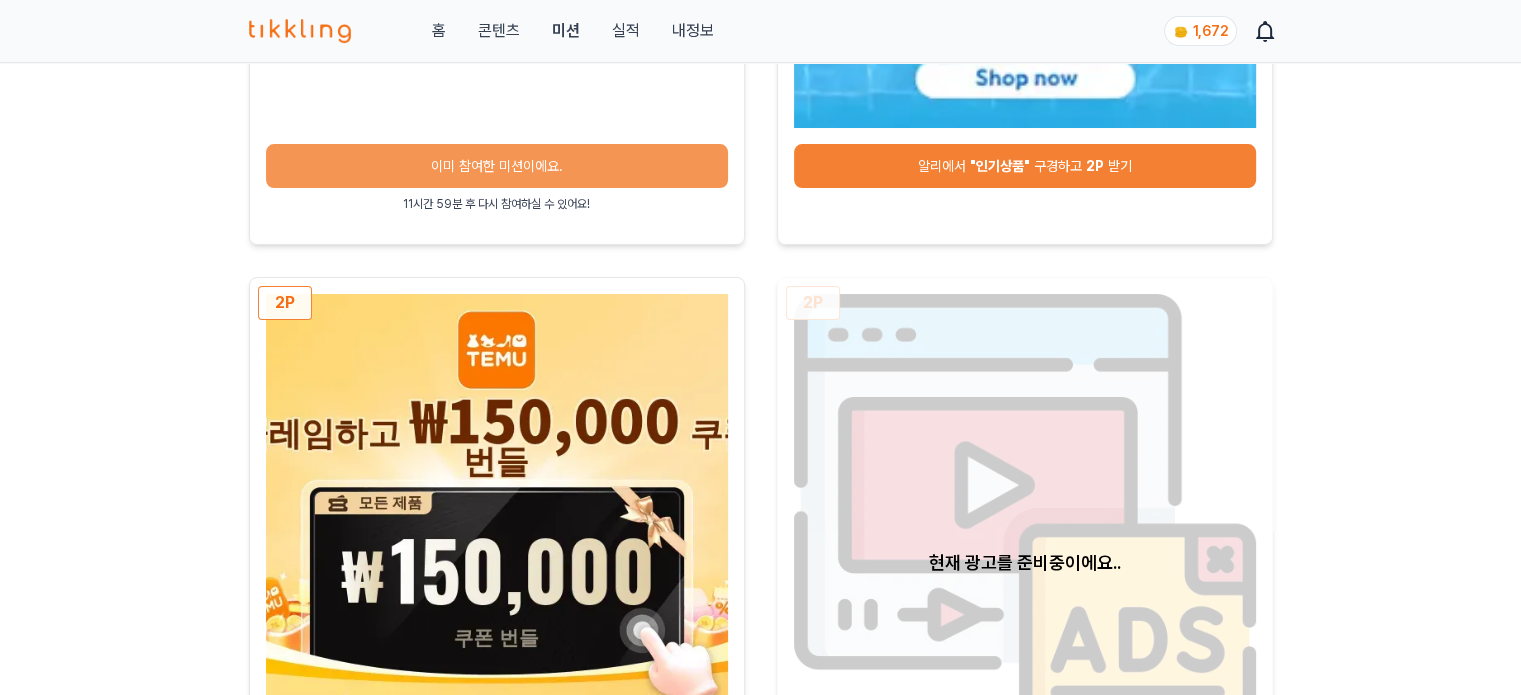 click on "알리에서 "인기상품"  구경하고  2P  받기" at bounding box center [1025, 166] 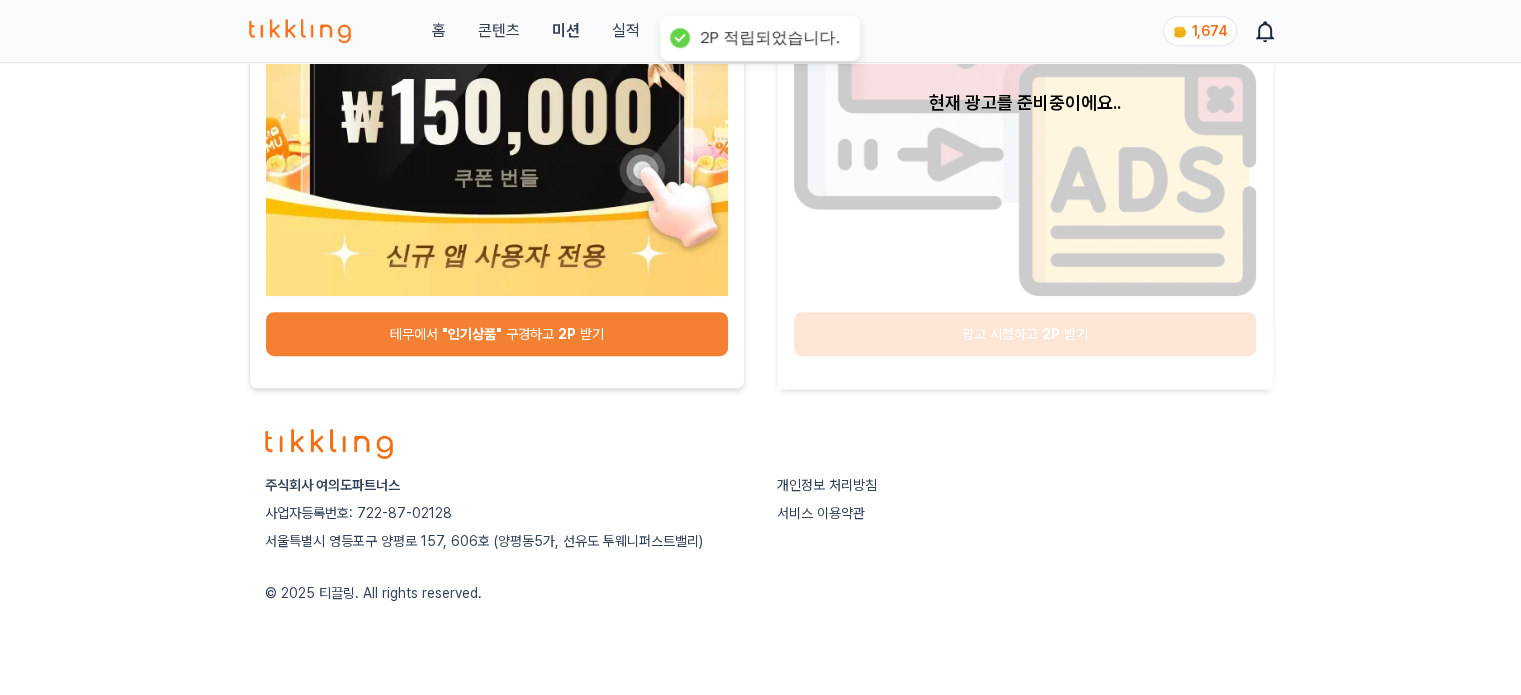 scroll, scrollTop: 1062, scrollLeft: 0, axis: vertical 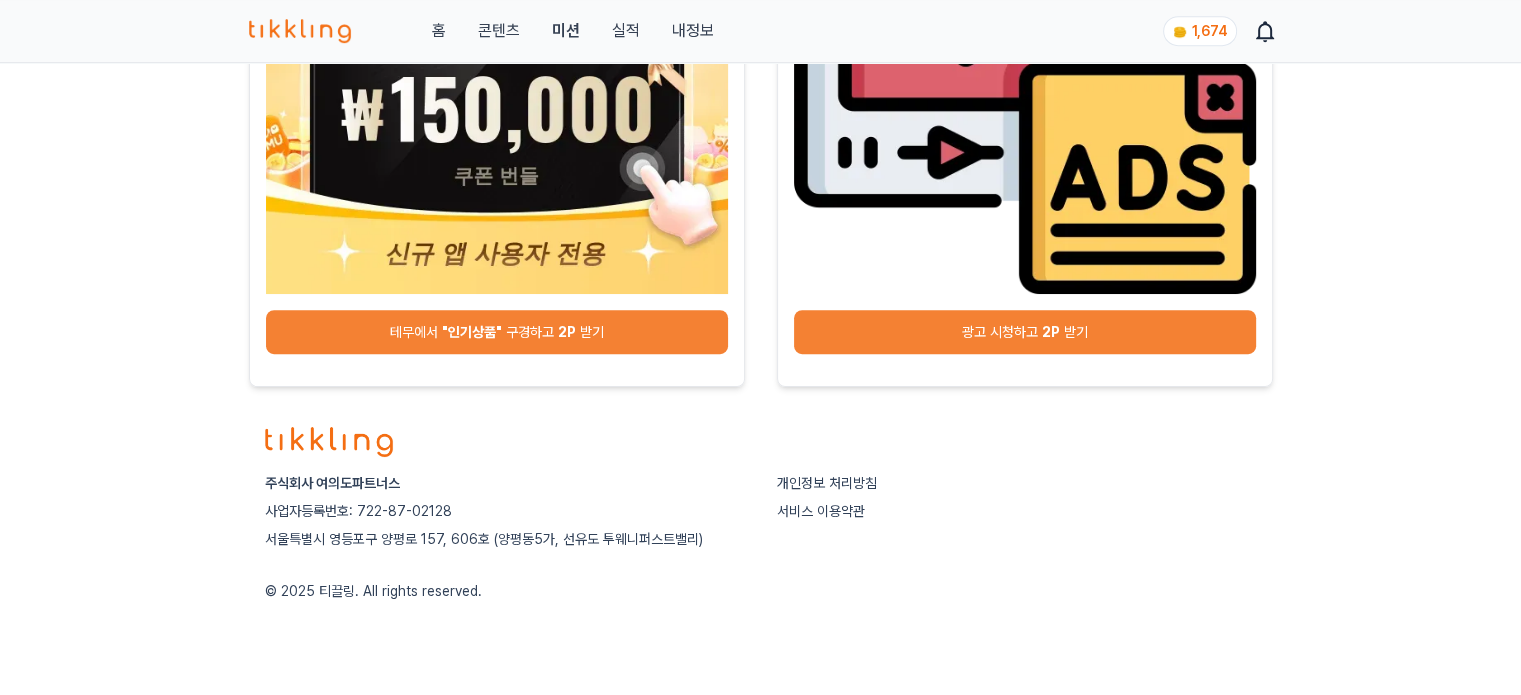 click on "테무에서 "인기상품"  구경하고  2P  받기" at bounding box center (497, 332) 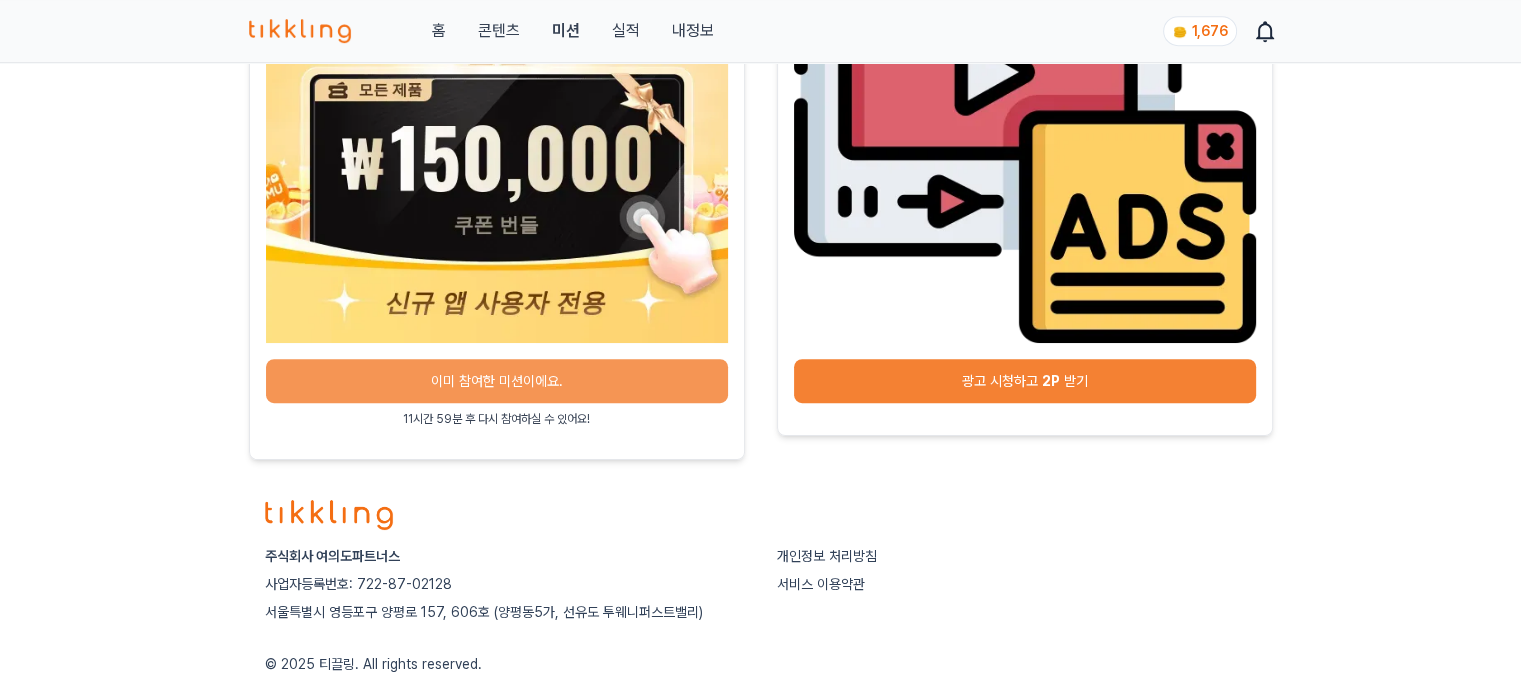 scroll, scrollTop: 1062, scrollLeft: 0, axis: vertical 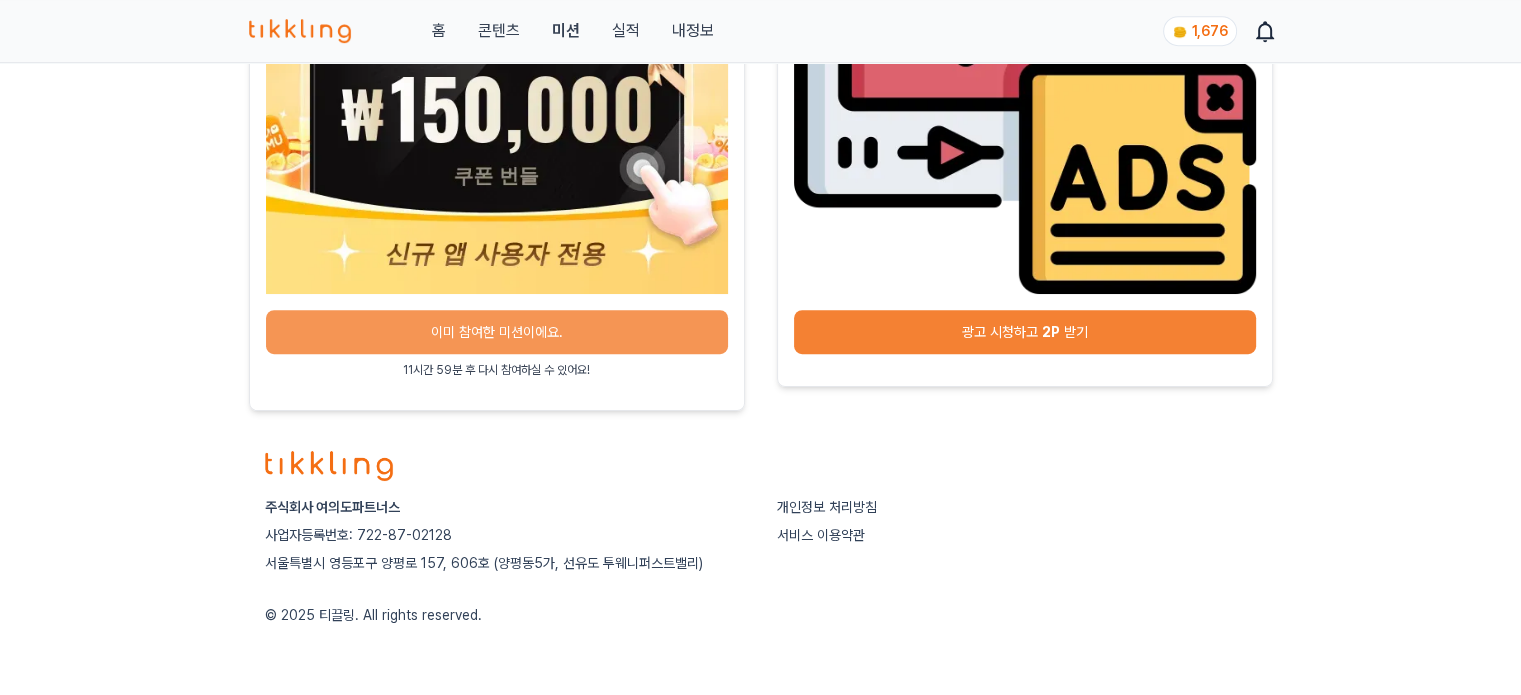 click on "광고 시청하고  2P  받기" at bounding box center [1025, 332] 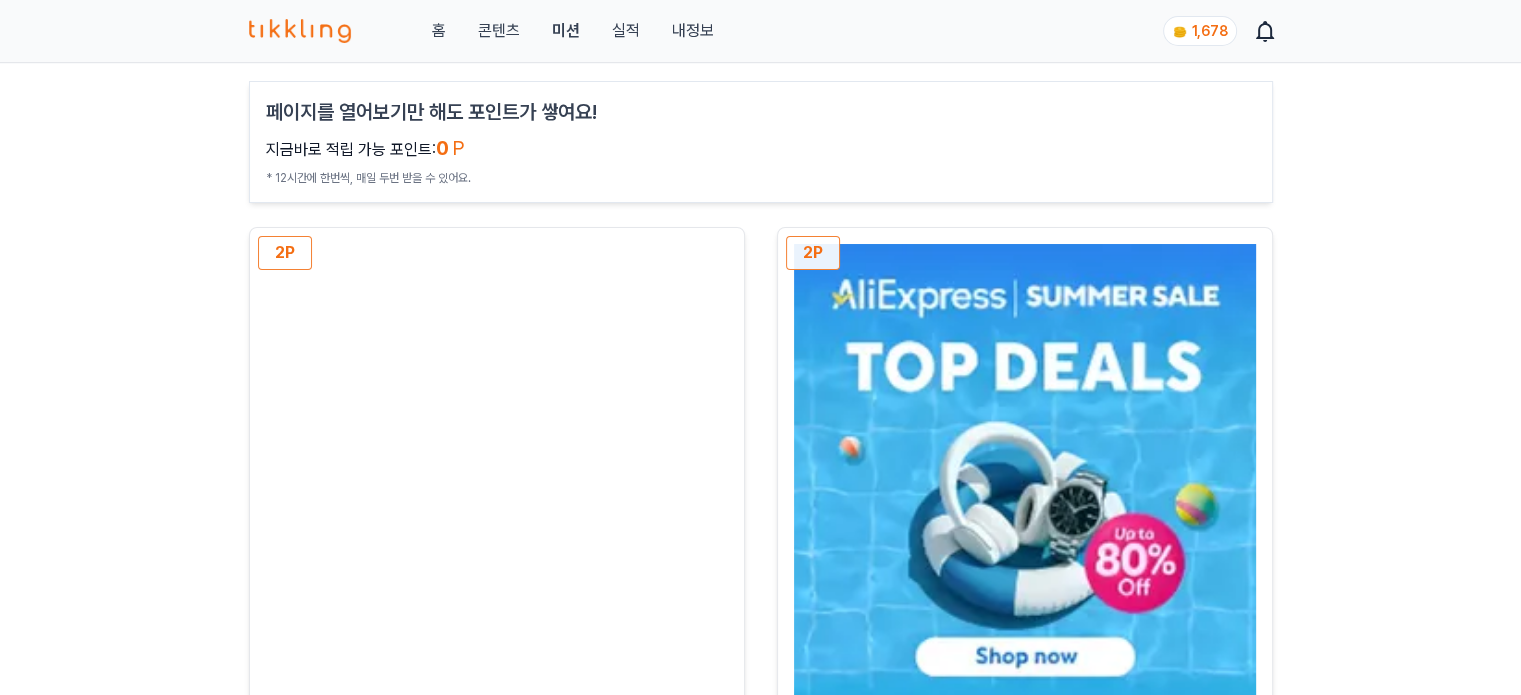 scroll, scrollTop: 0, scrollLeft: 0, axis: both 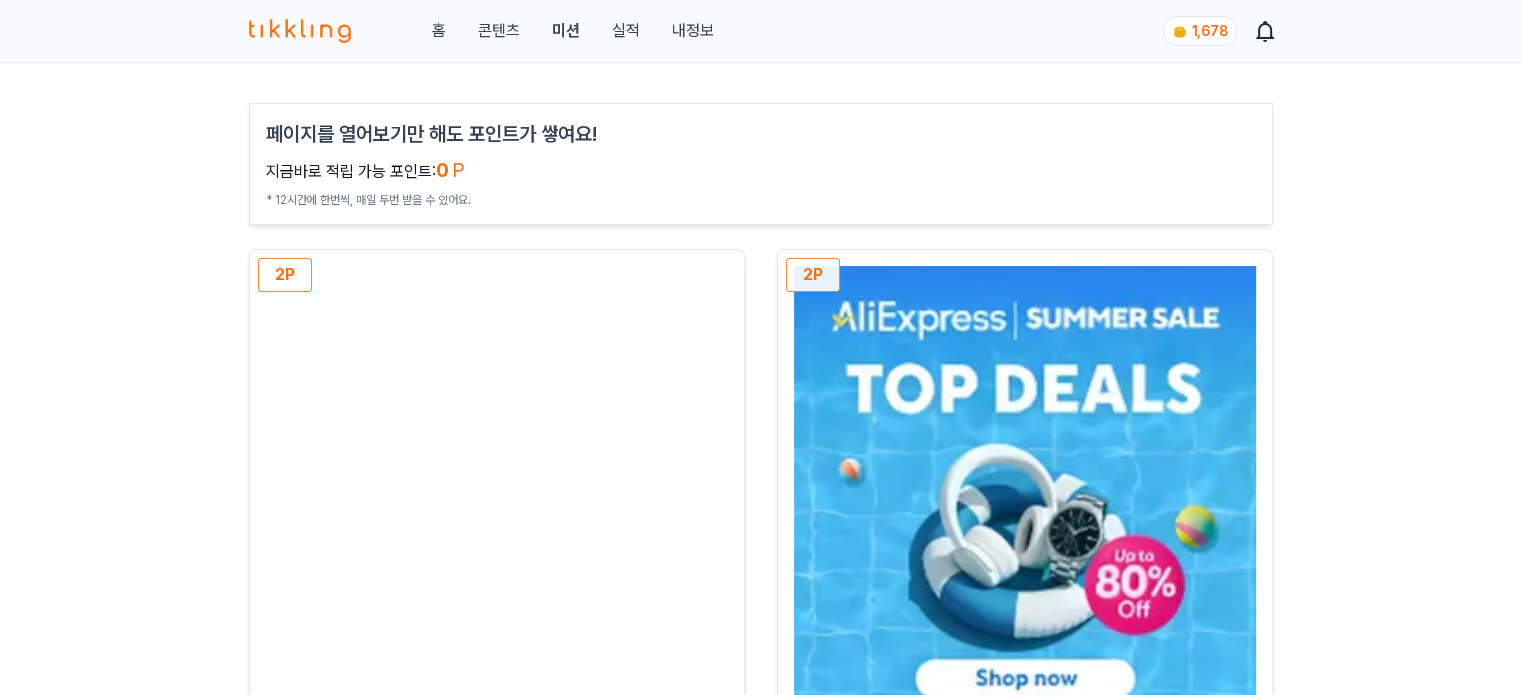 click on "홈" at bounding box center (438, 31) 